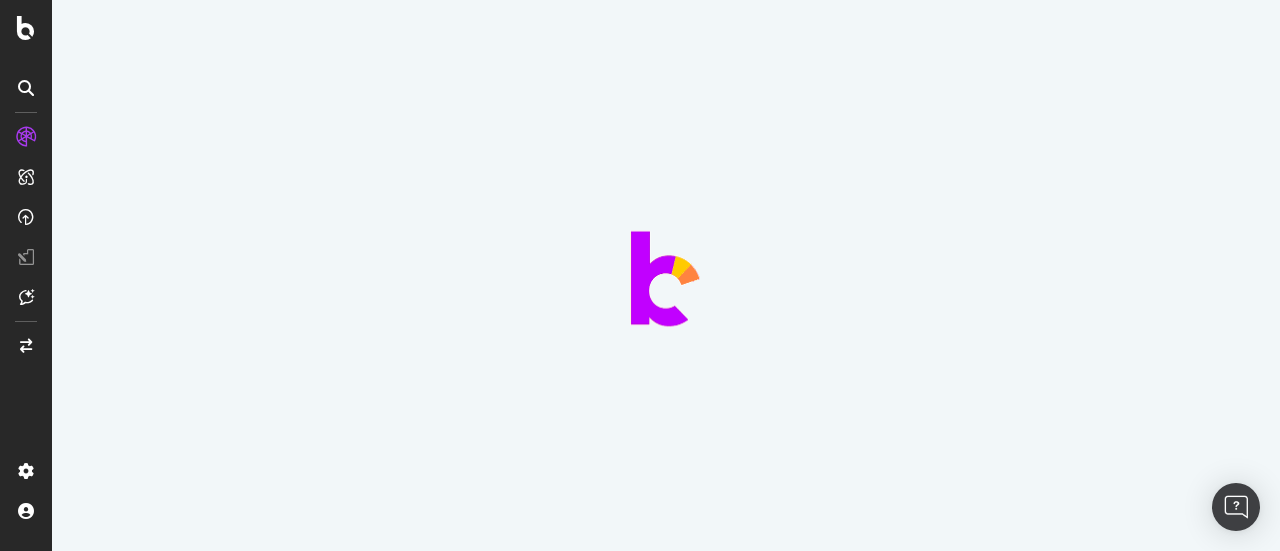 scroll, scrollTop: 0, scrollLeft: 0, axis: both 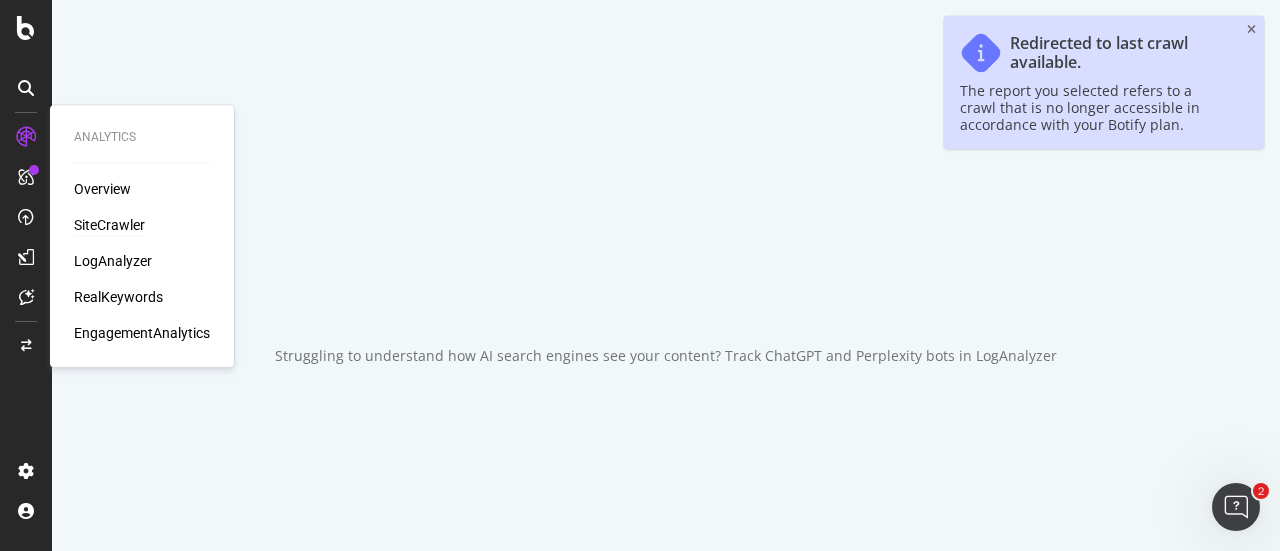 click on "Overview SiteCrawler LogAnalyzer RealKeywords EngagementAnalytics" at bounding box center (142, 261) 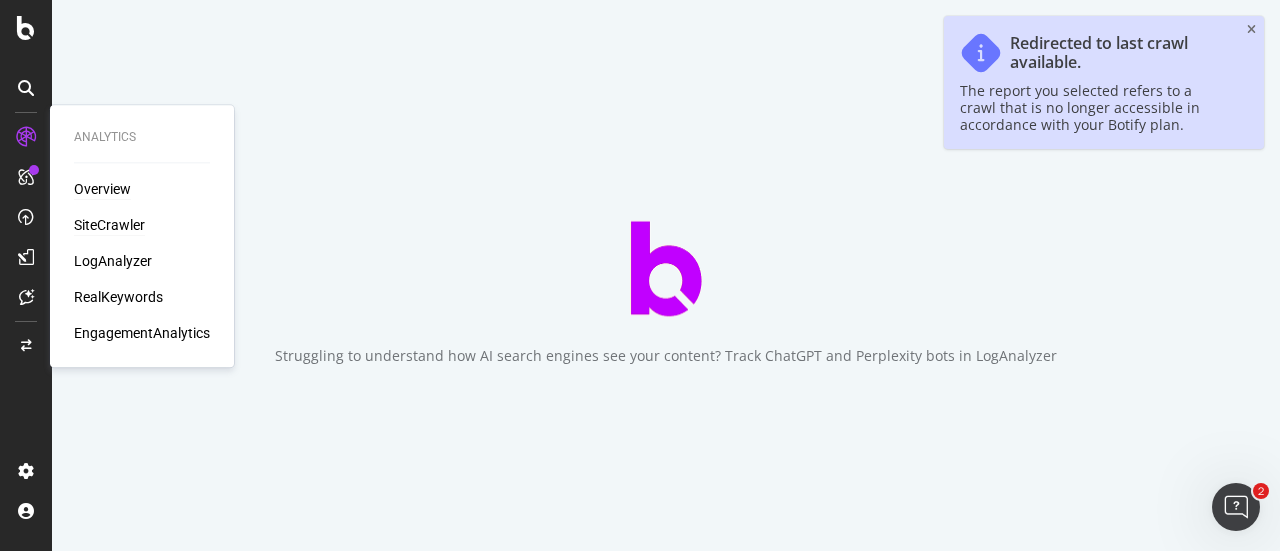 click on "Overview" at bounding box center (102, 189) 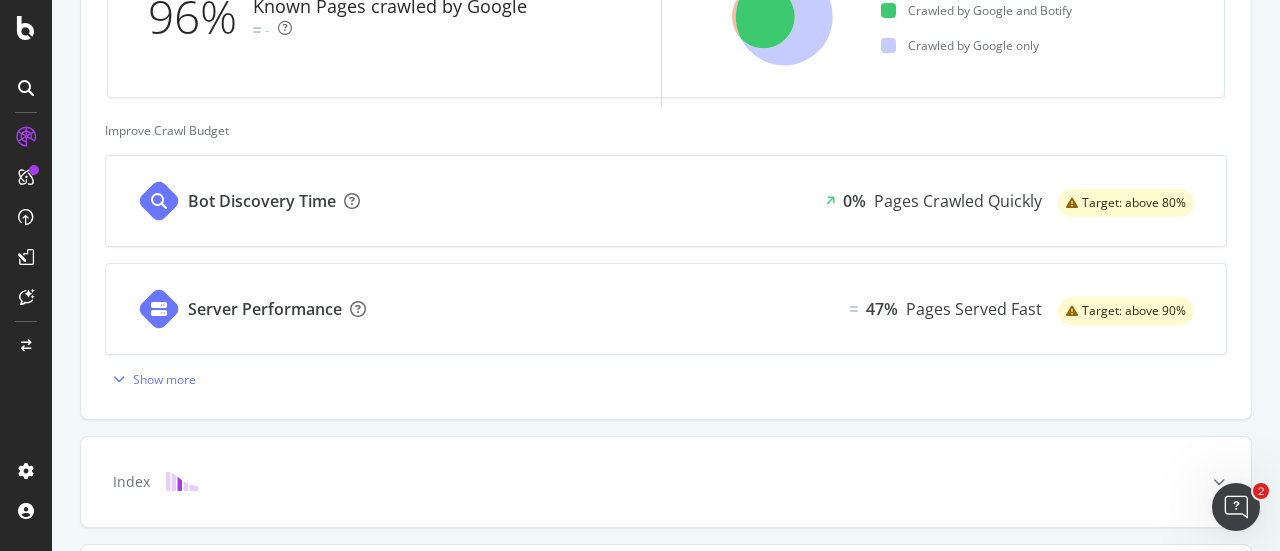 scroll, scrollTop: 724, scrollLeft: 0, axis: vertical 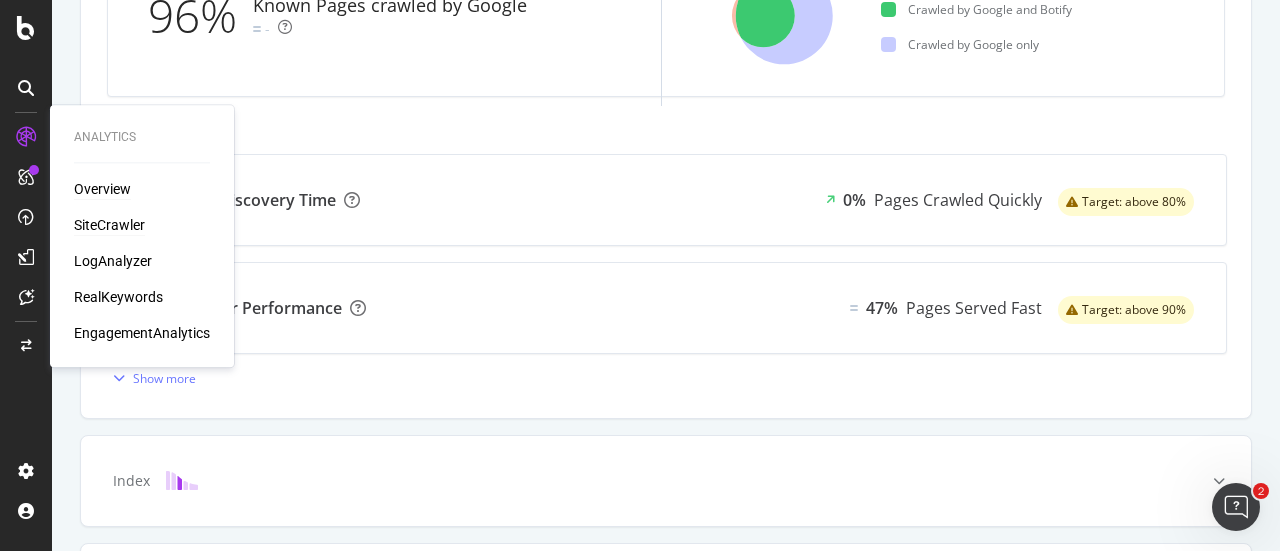 click on "SiteCrawler" at bounding box center (109, 225) 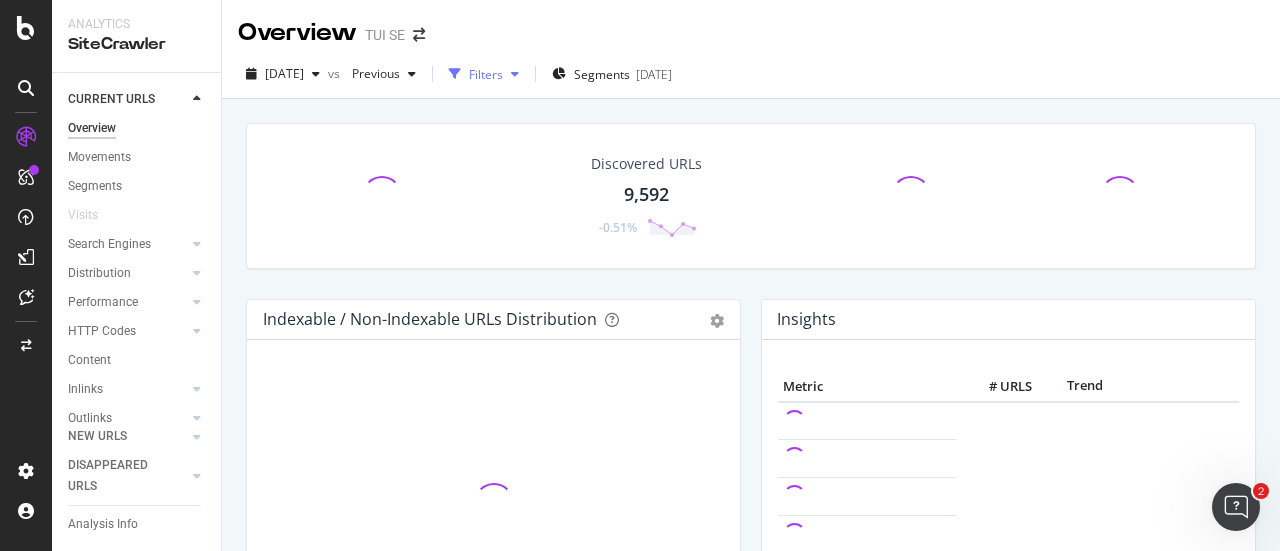 click on "Filters" at bounding box center (484, 74) 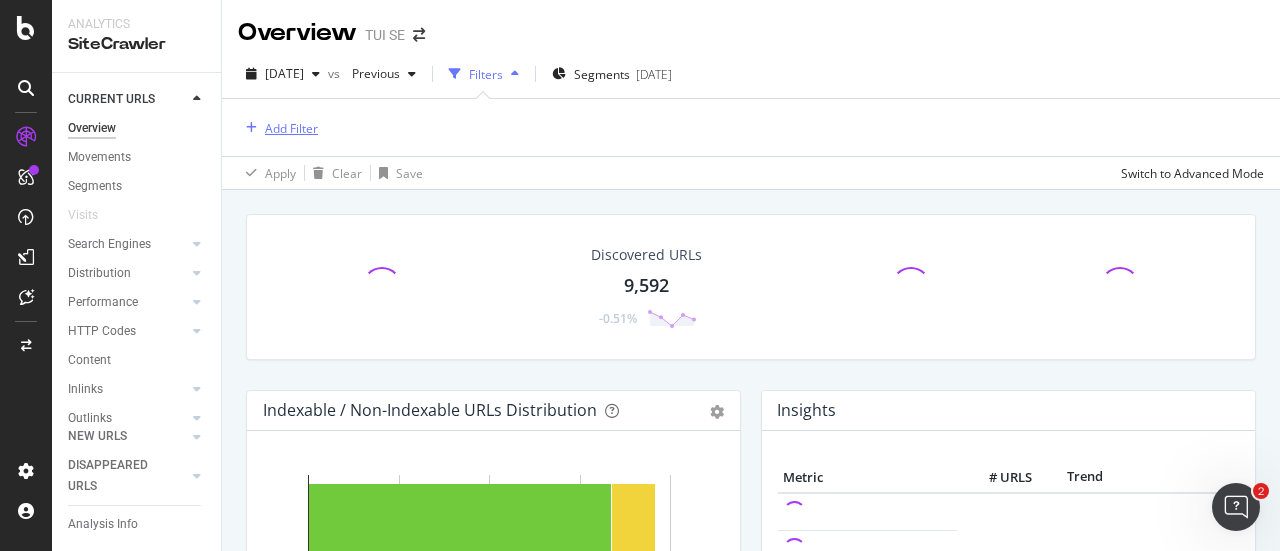 click on "Add Filter" at bounding box center [291, 128] 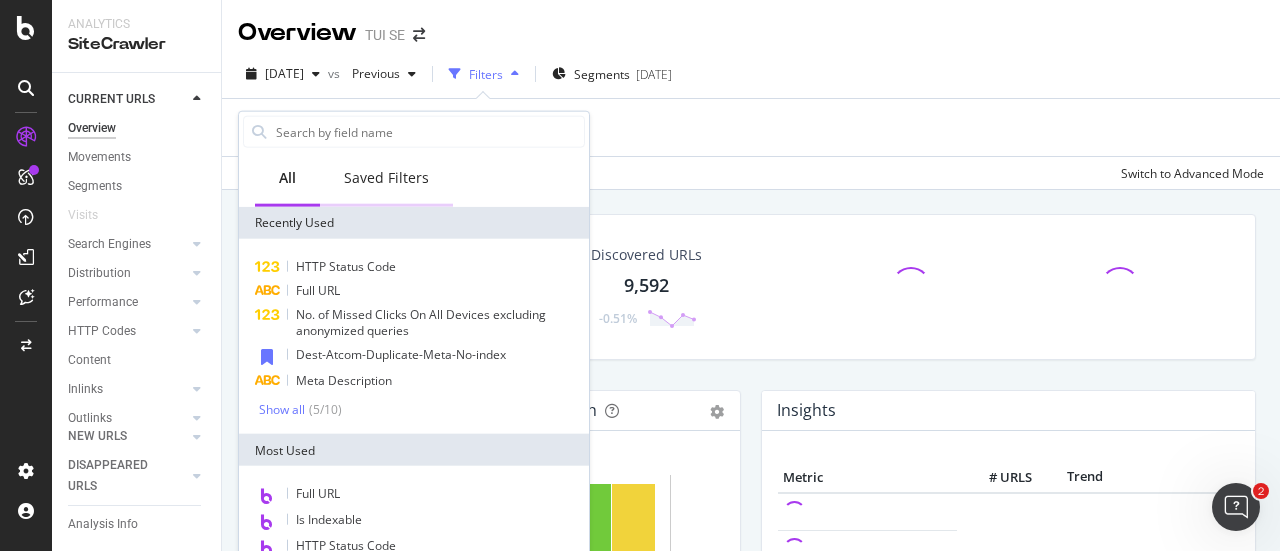type on "b" 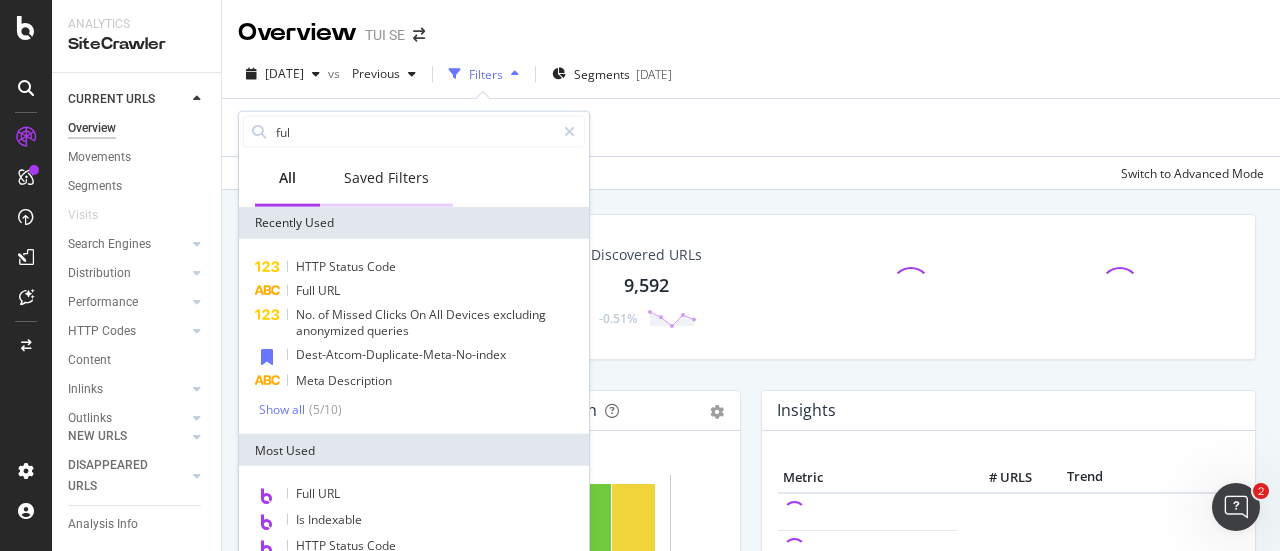 type on "full" 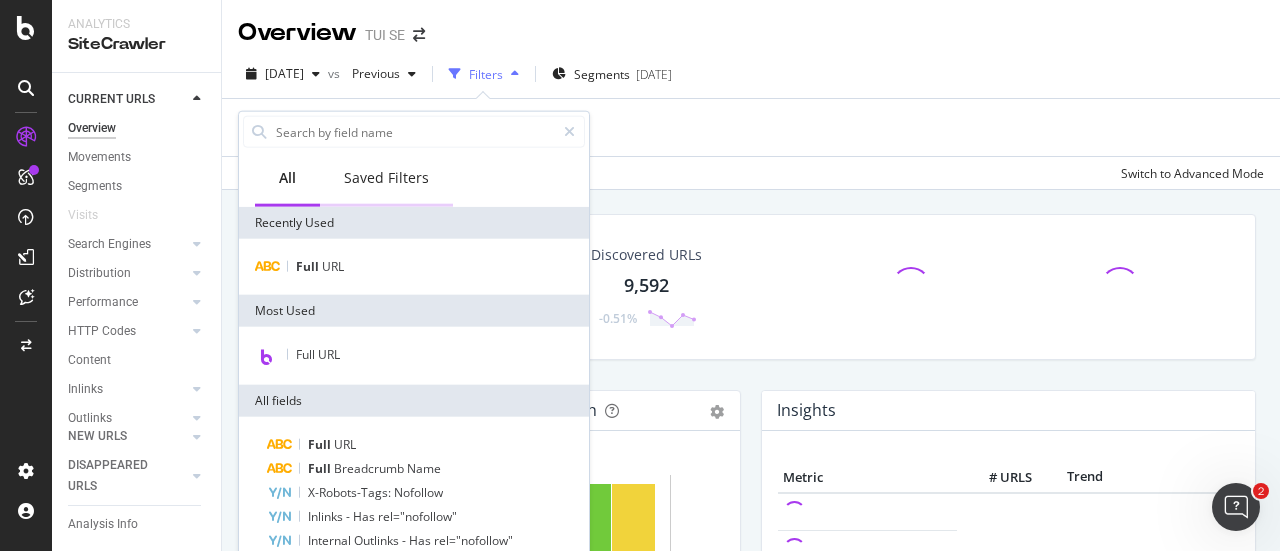 type on "b" 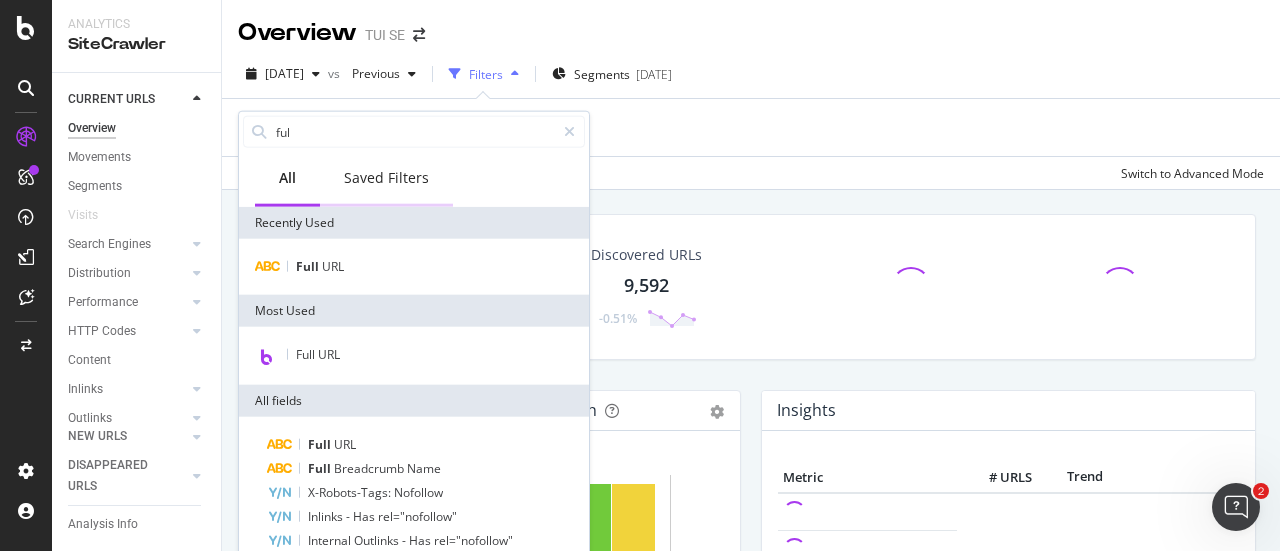 type on "full" 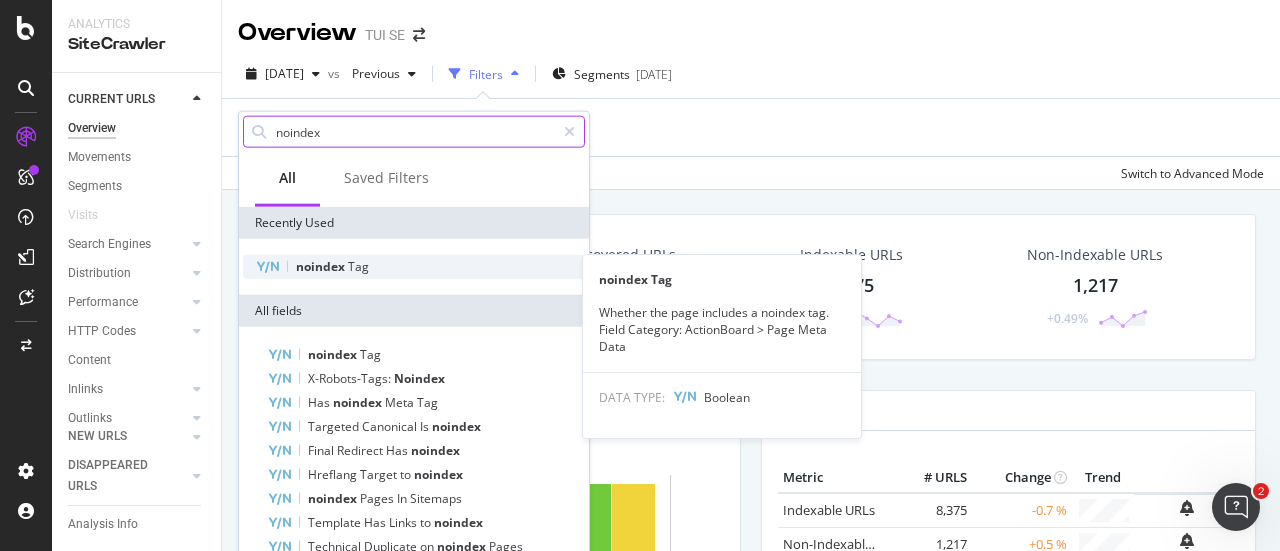 type on "noindex" 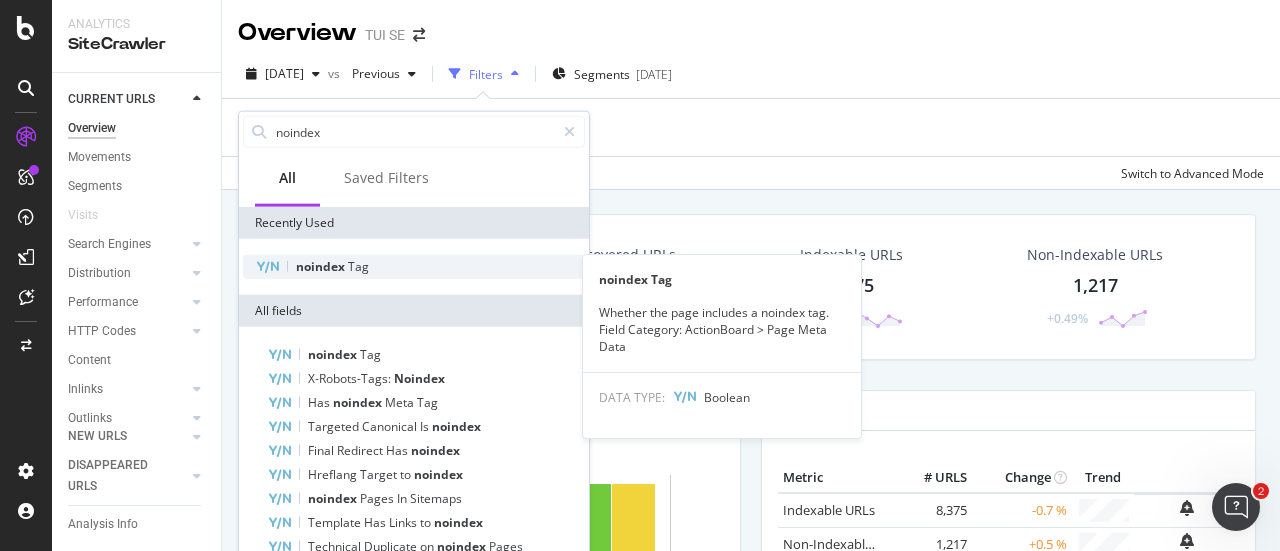 click on "noindex" at bounding box center [322, 266] 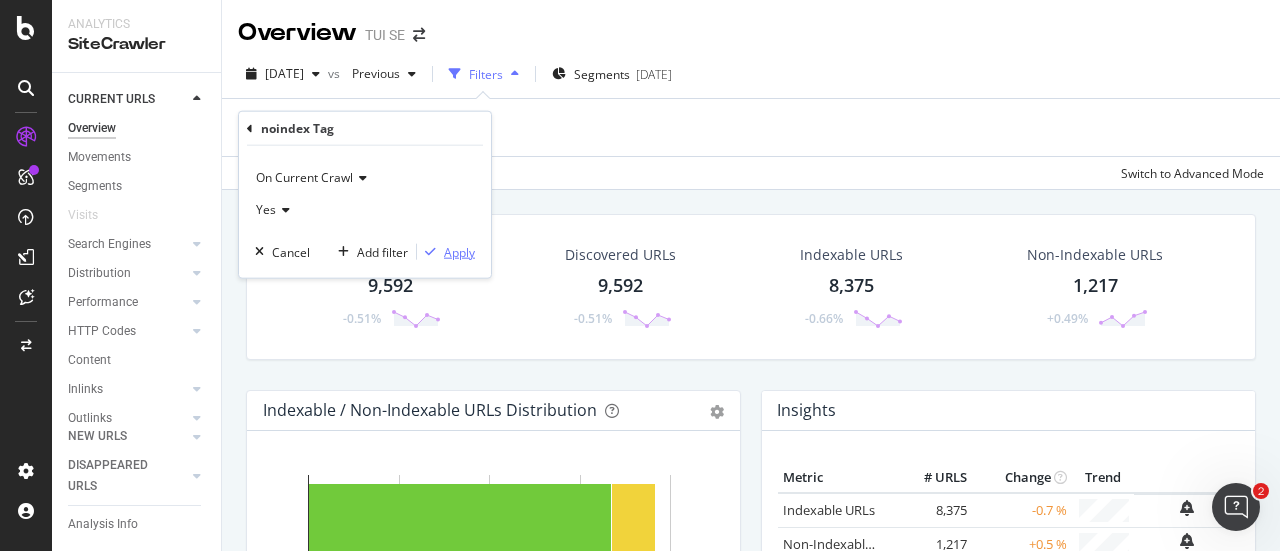 click on "Apply" at bounding box center (459, 251) 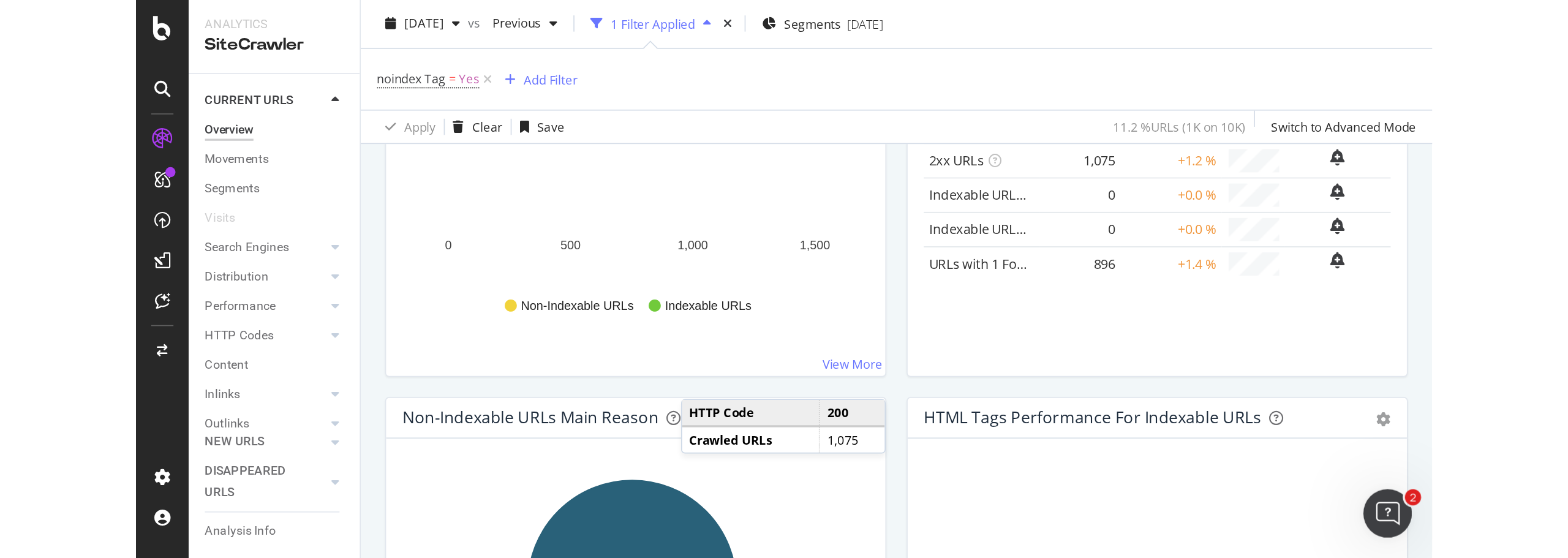 scroll, scrollTop: 0, scrollLeft: 0, axis: both 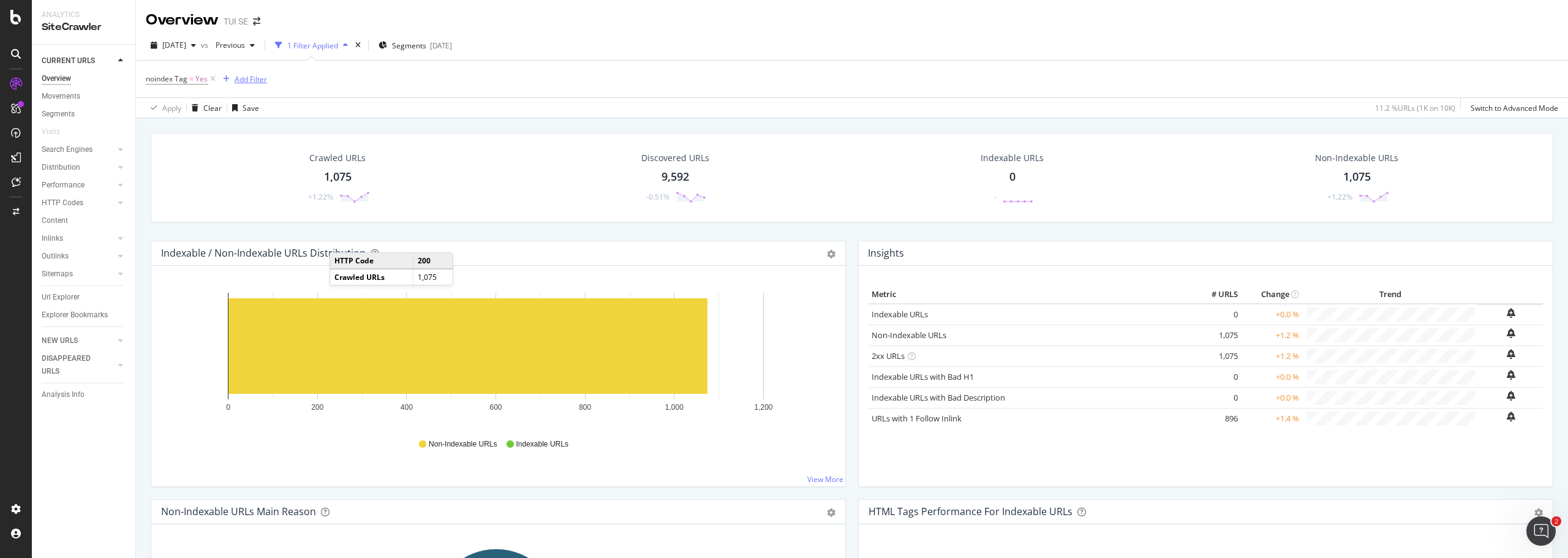 click on "Add Filter" at bounding box center [251, 79] 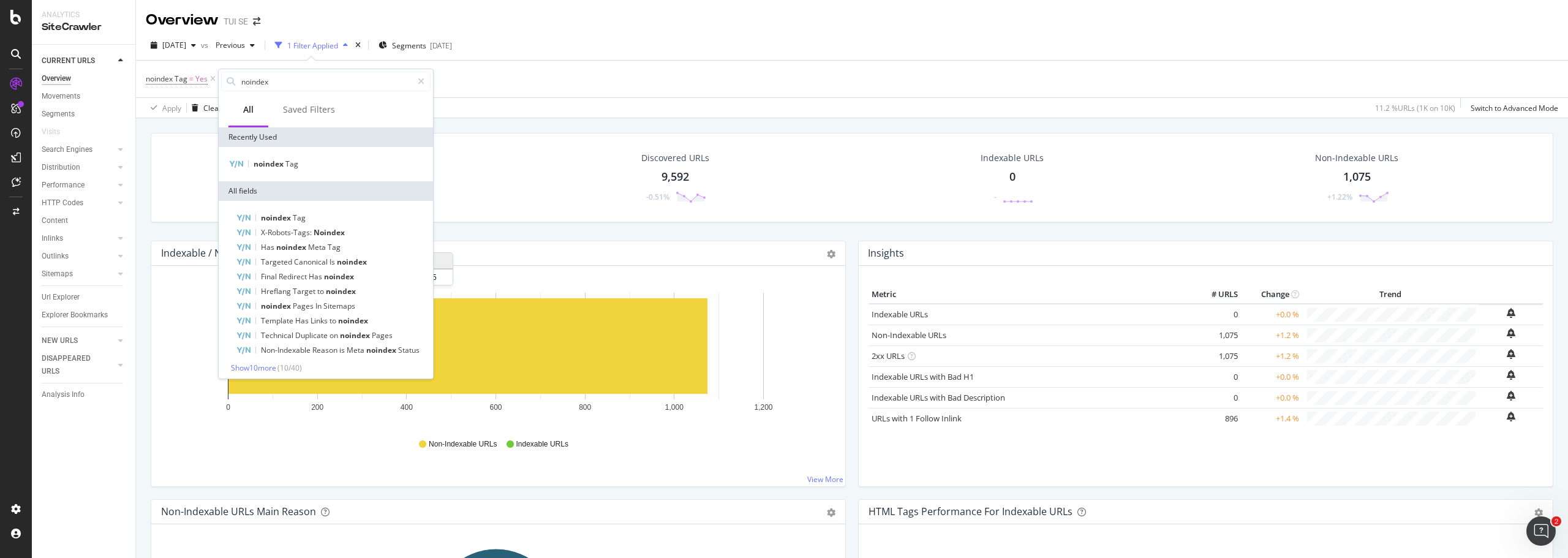 click on "Apply Clear Save 11.2 %  URLs ( 1K on 10K ) Switch to Advanced Mode" at bounding box center [852, 107] 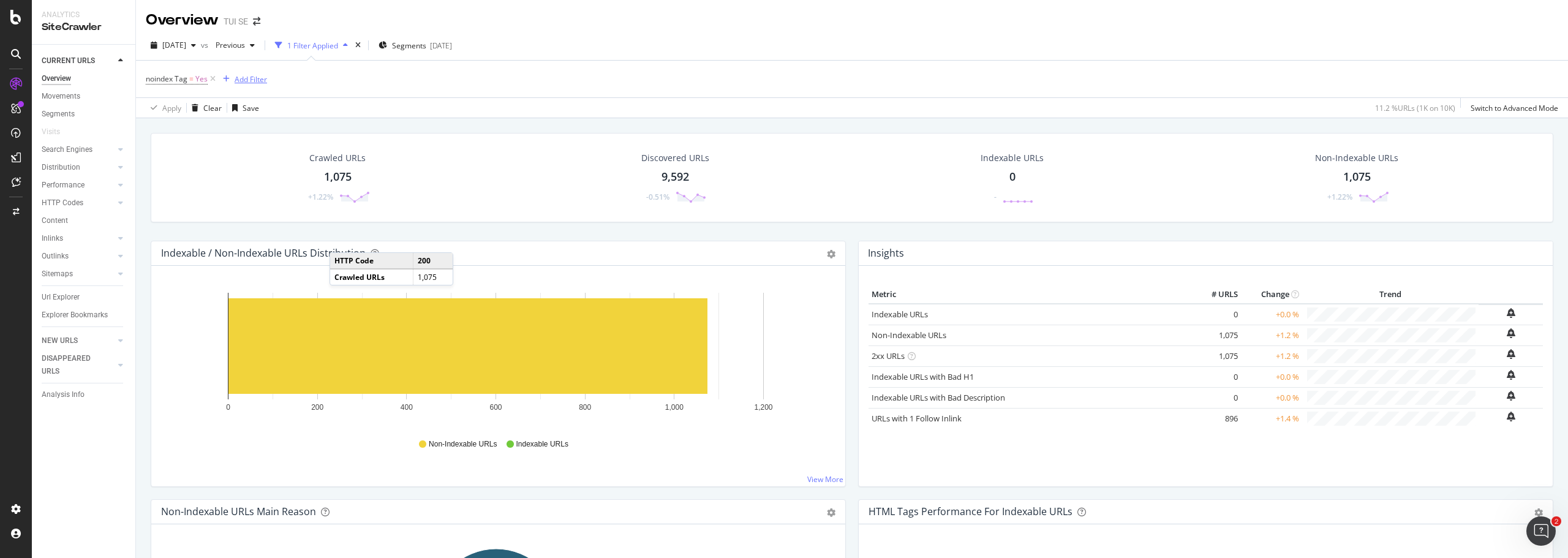 click on "Add Filter" at bounding box center (251, 79) 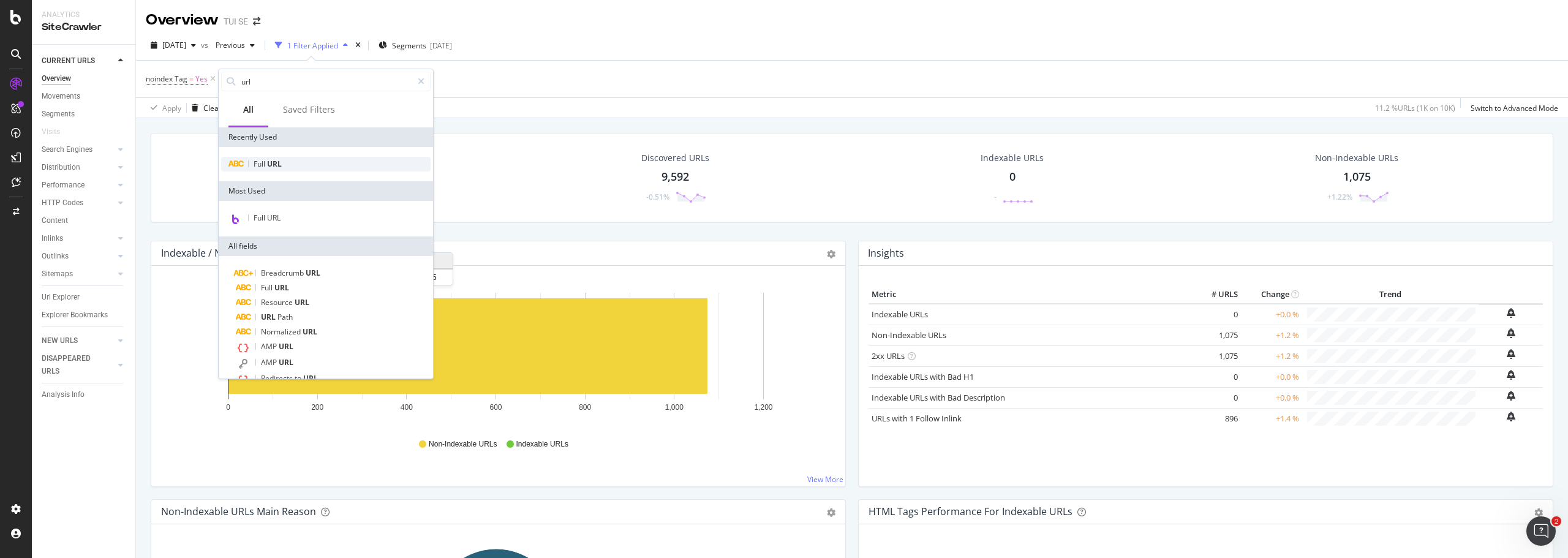 type on "url" 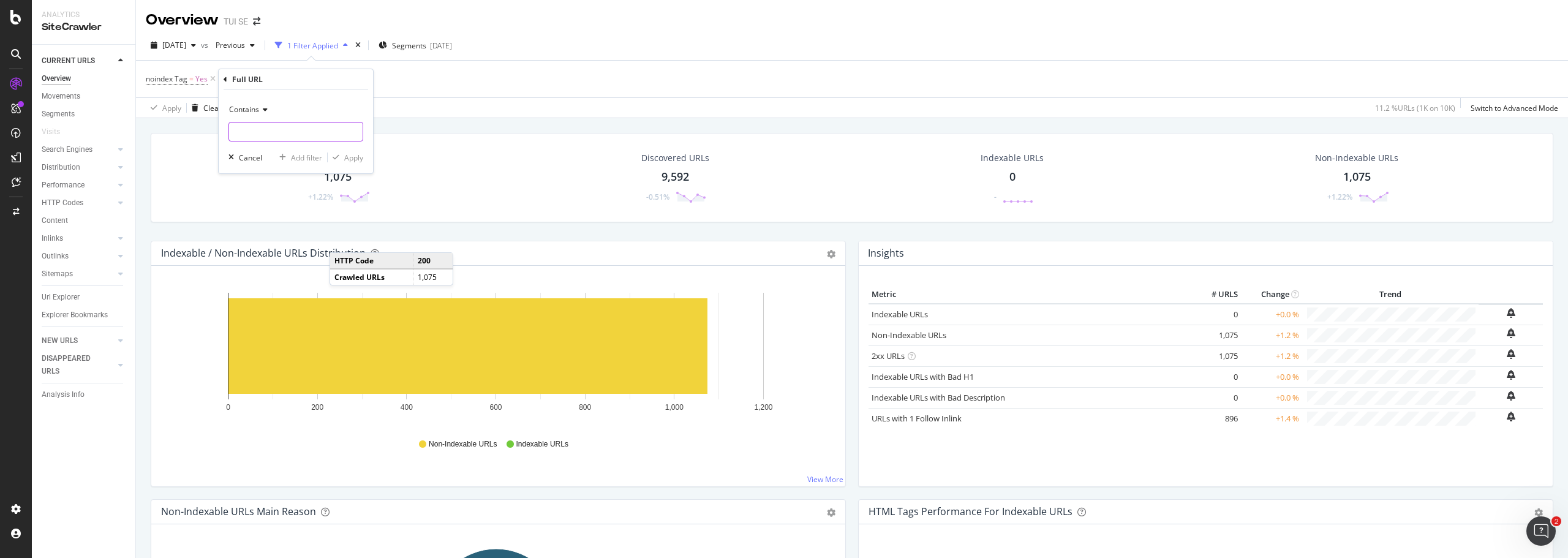 click at bounding box center (296, 132) 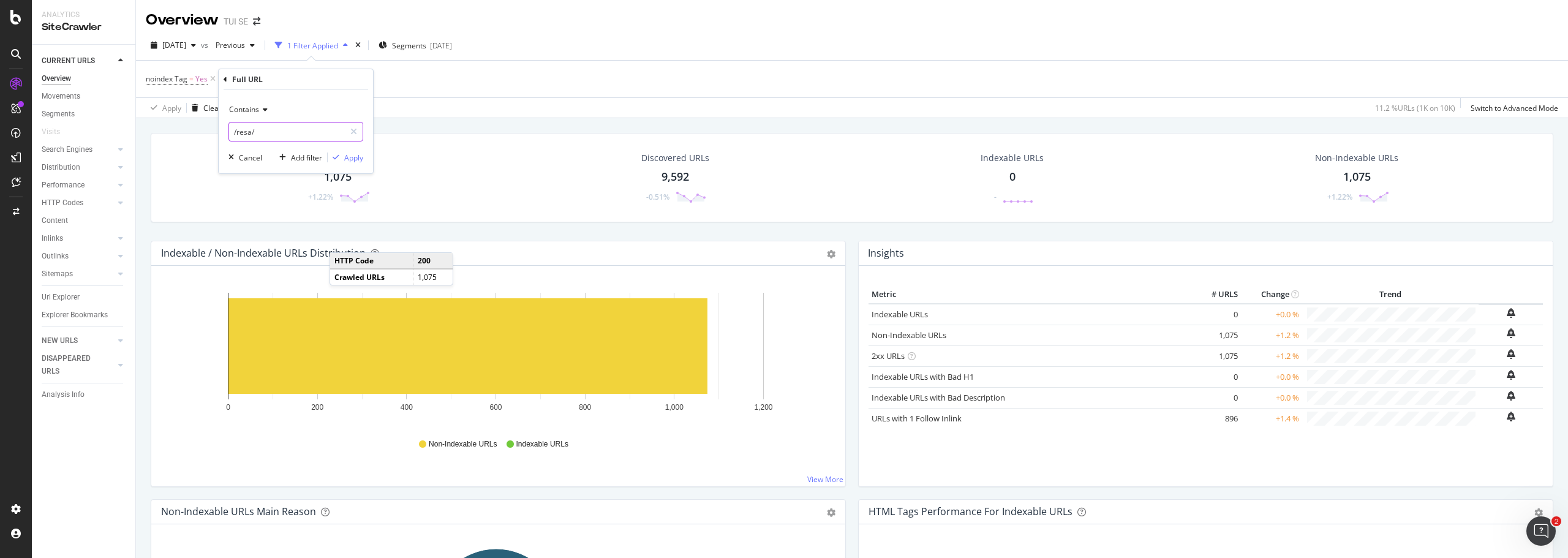 type on "/resa/" 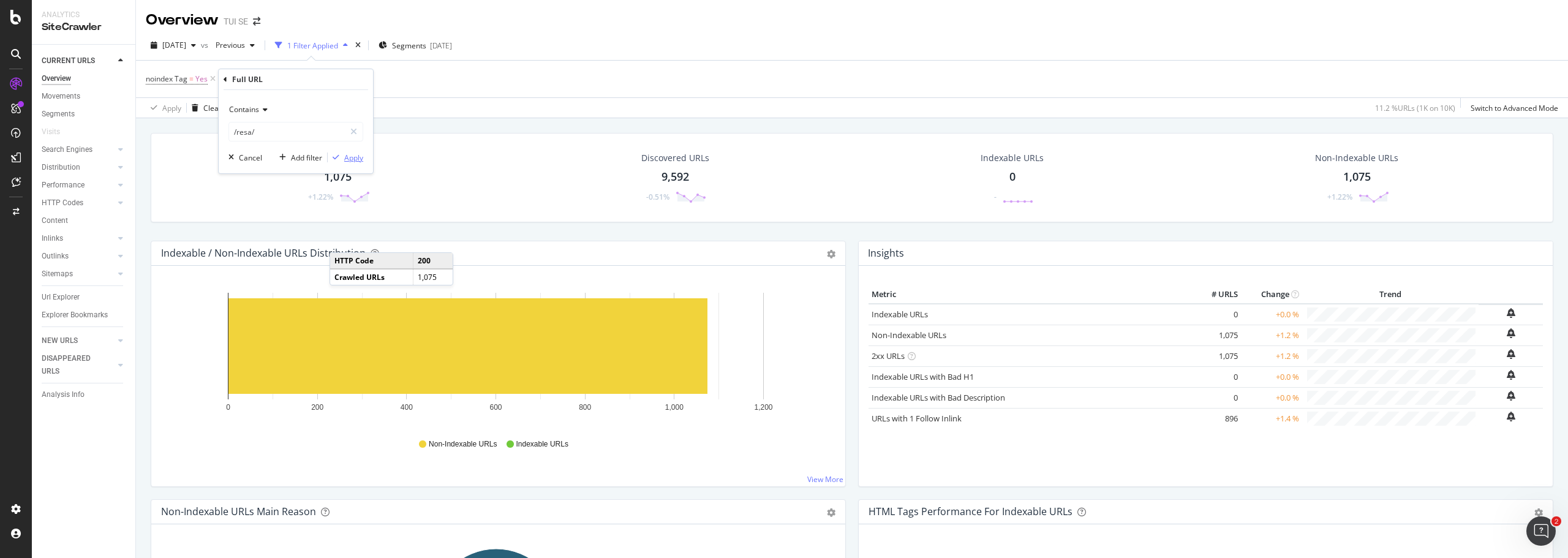 click on "Apply" at bounding box center [353, 157] 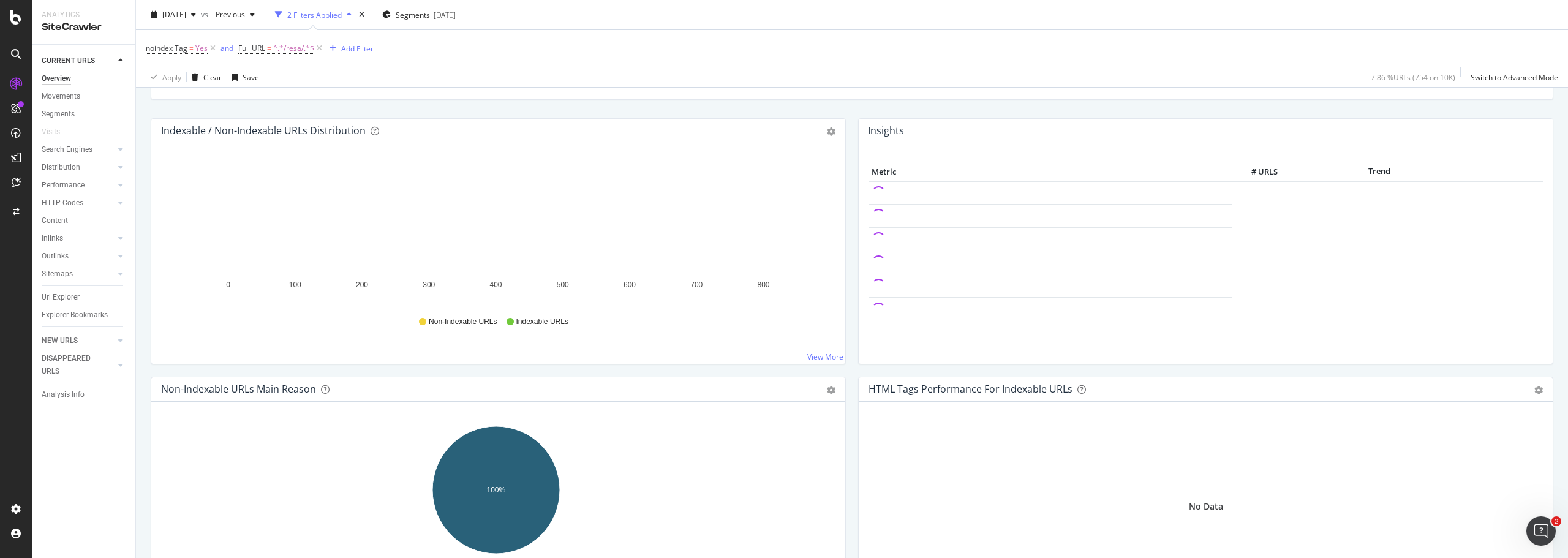 scroll, scrollTop: 0, scrollLeft: 0, axis: both 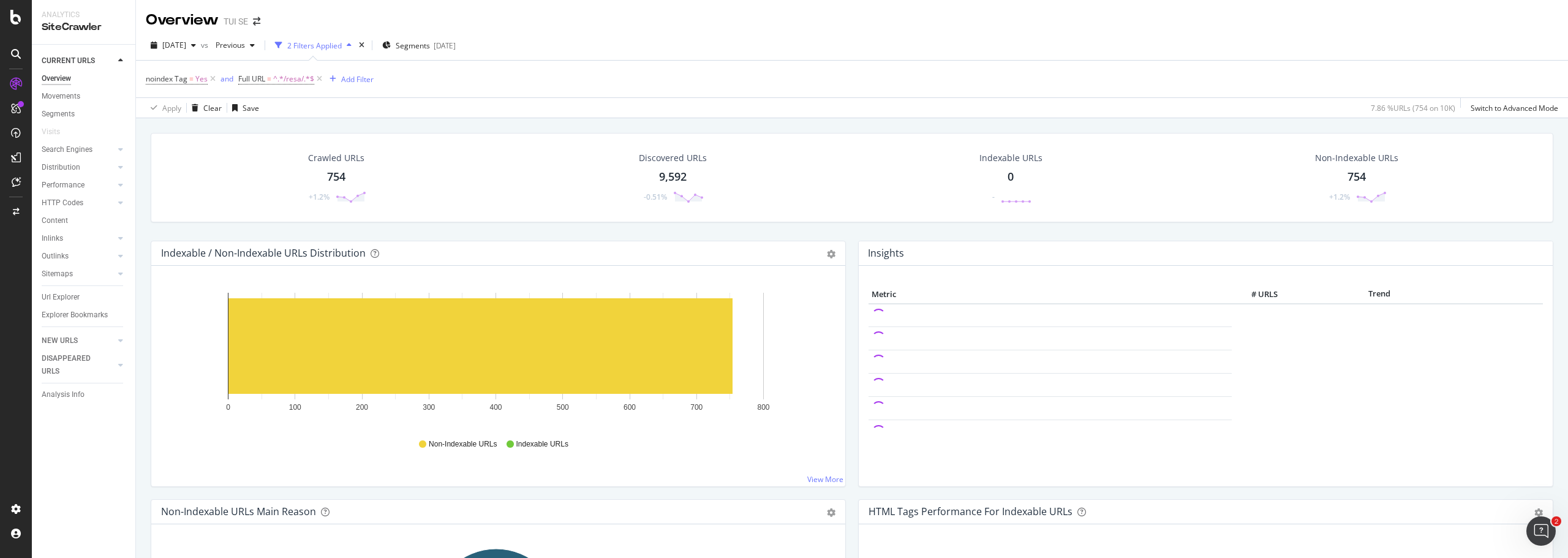 click on "754" at bounding box center [336, 177] 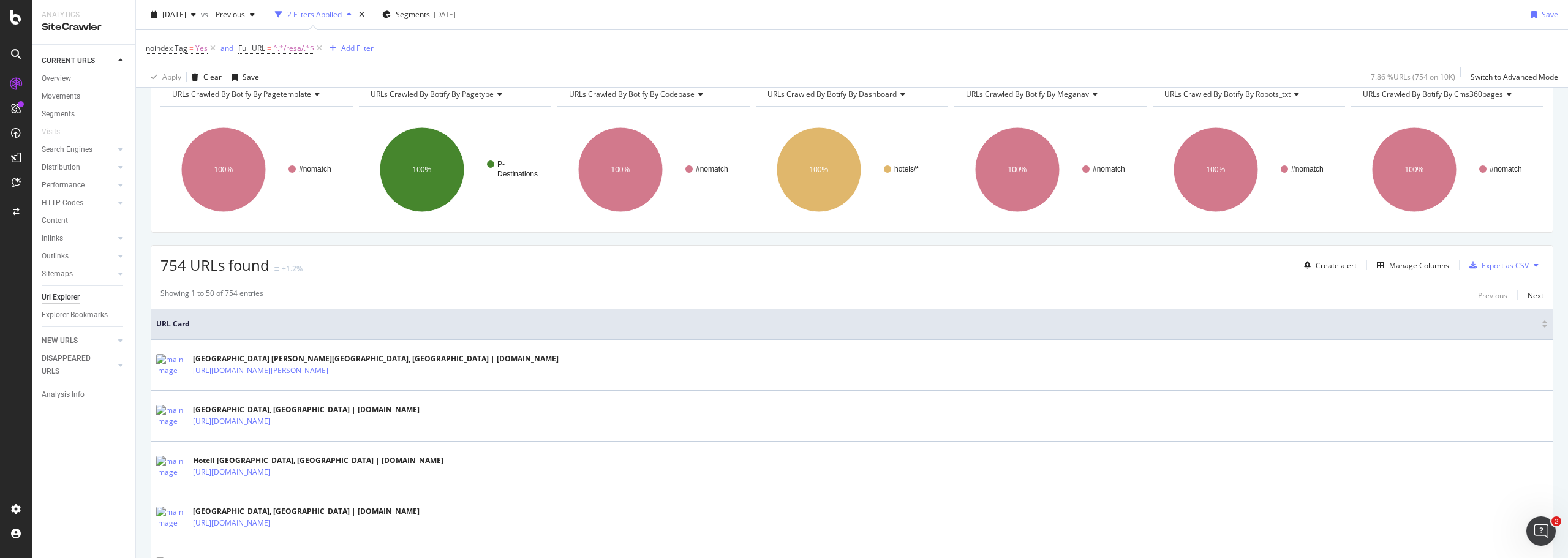 scroll, scrollTop: 123, scrollLeft: 0, axis: vertical 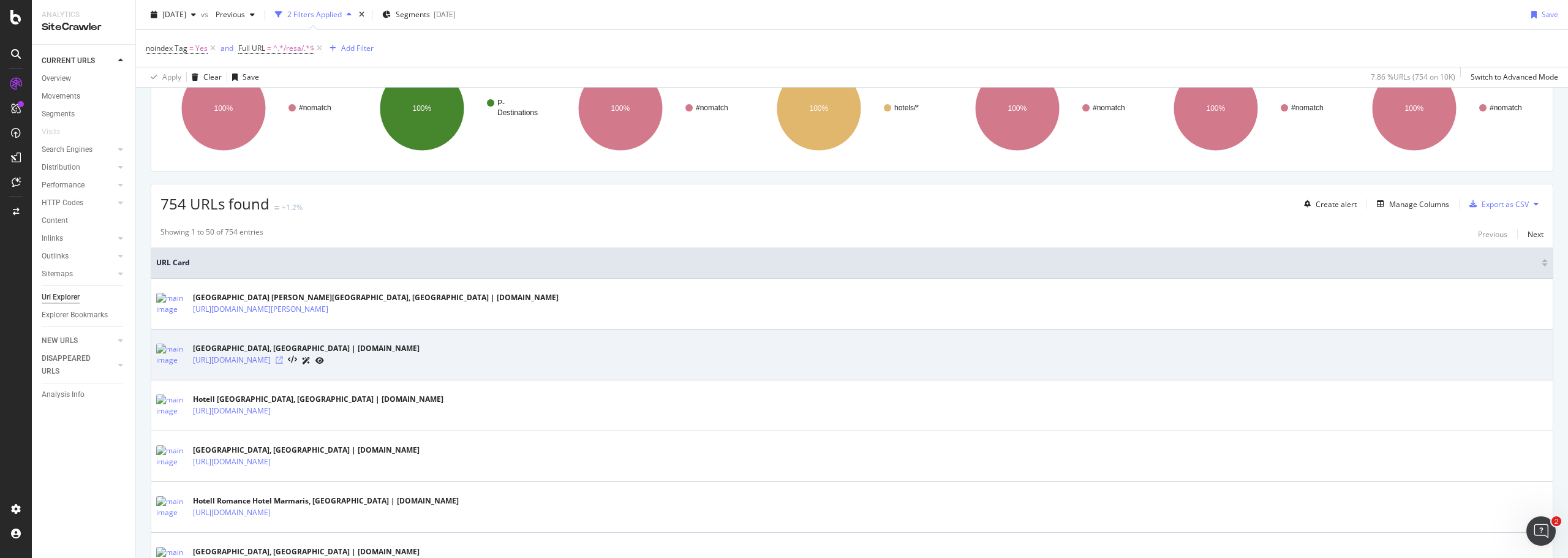 click at bounding box center [279, 360] 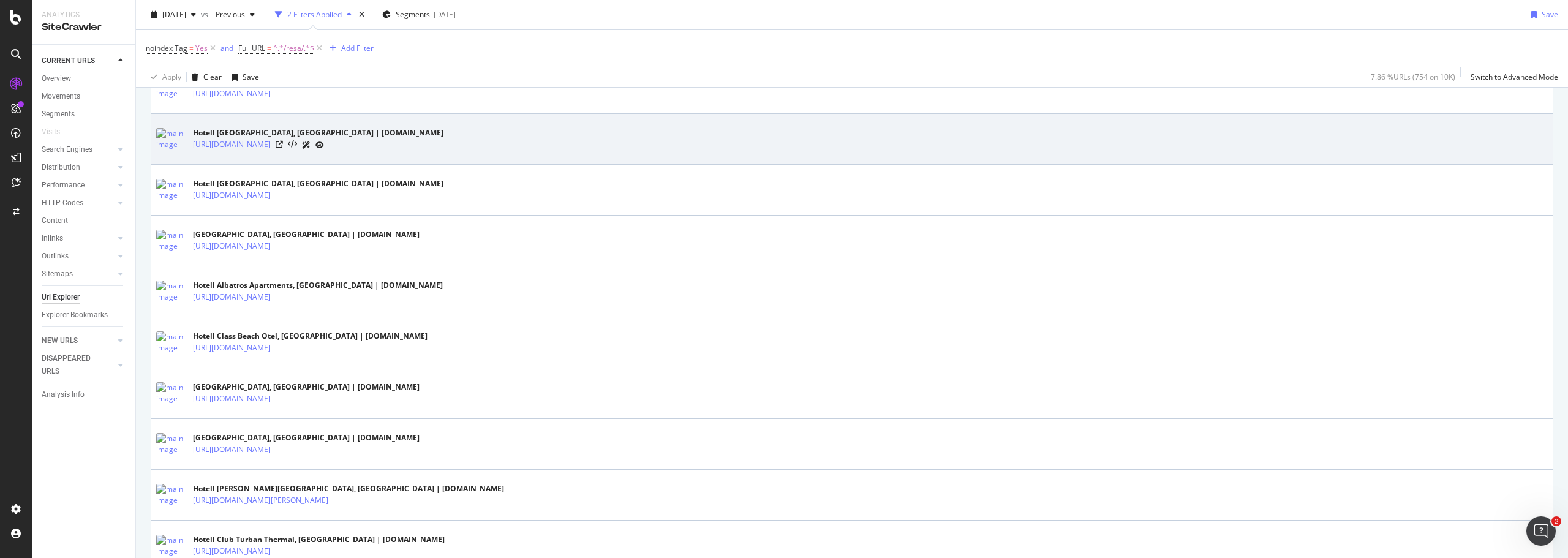 scroll, scrollTop: 2456, scrollLeft: 0, axis: vertical 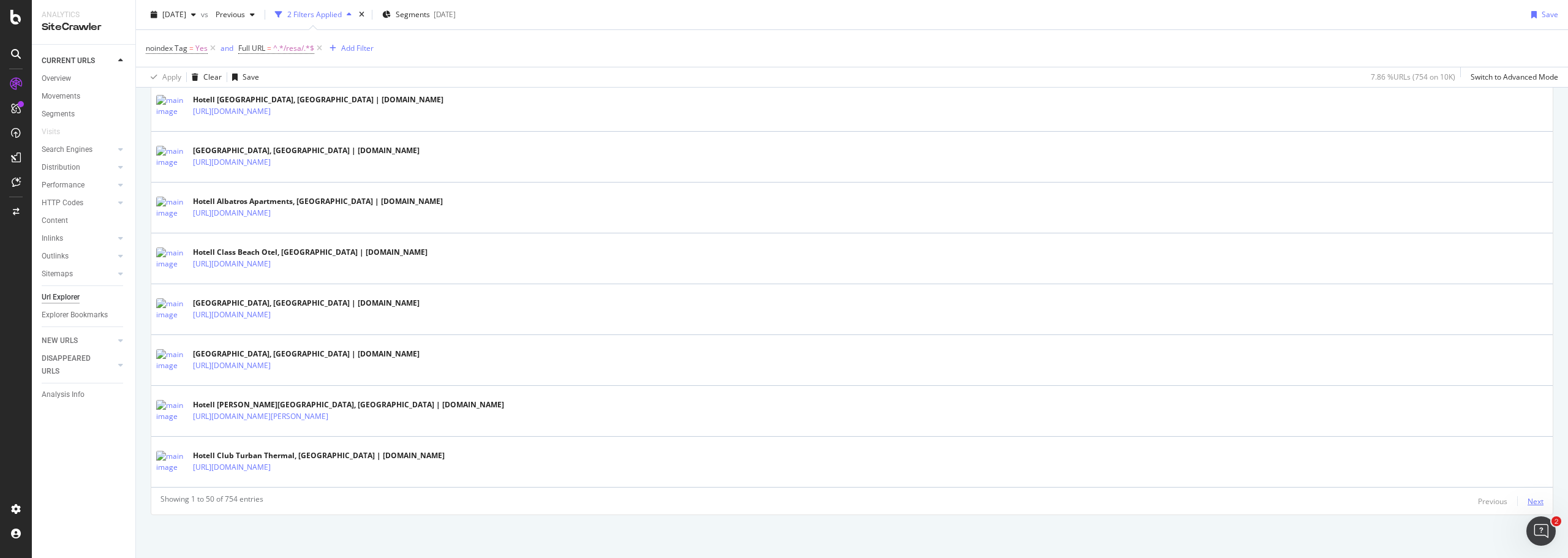 click on "Next" at bounding box center (1536, 501) 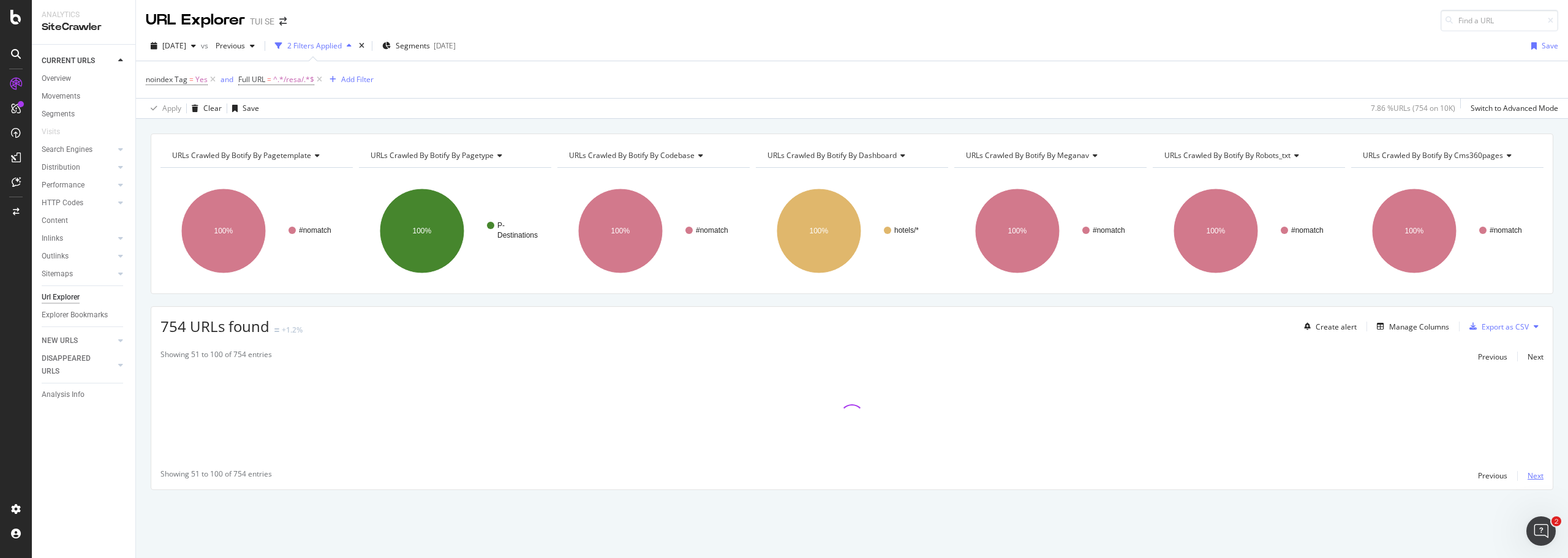 scroll, scrollTop: 0, scrollLeft: 0, axis: both 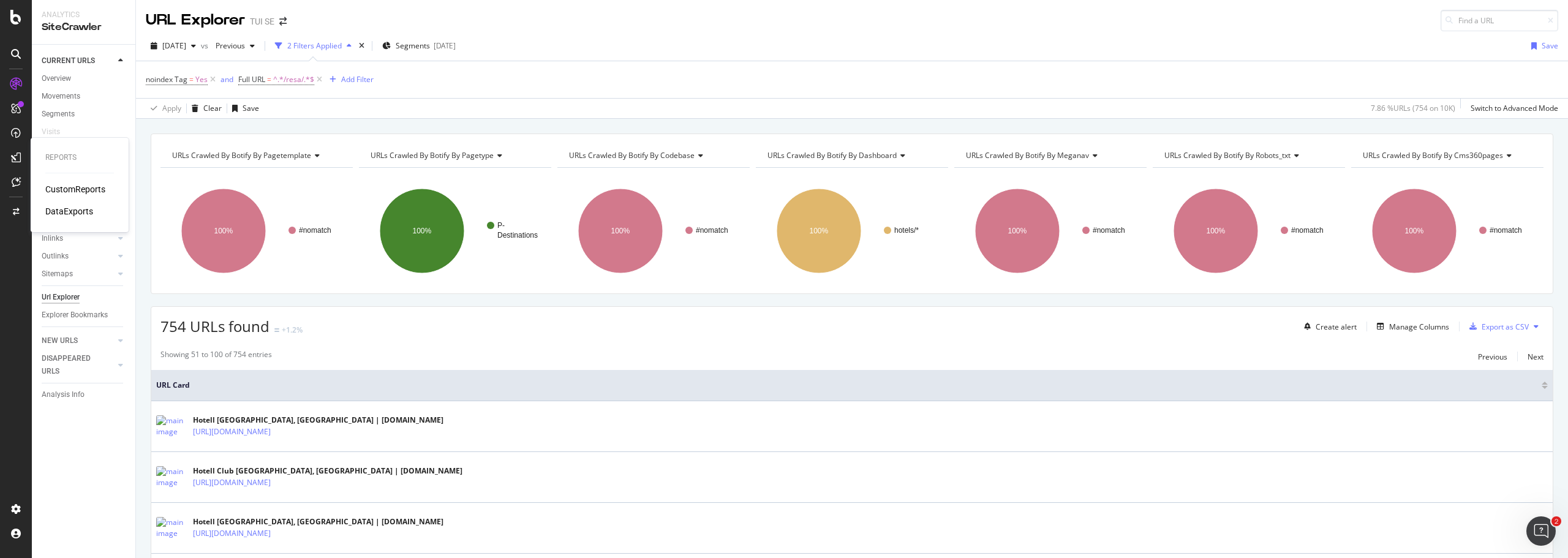 click on "CustomReports" at bounding box center (75, 189) 